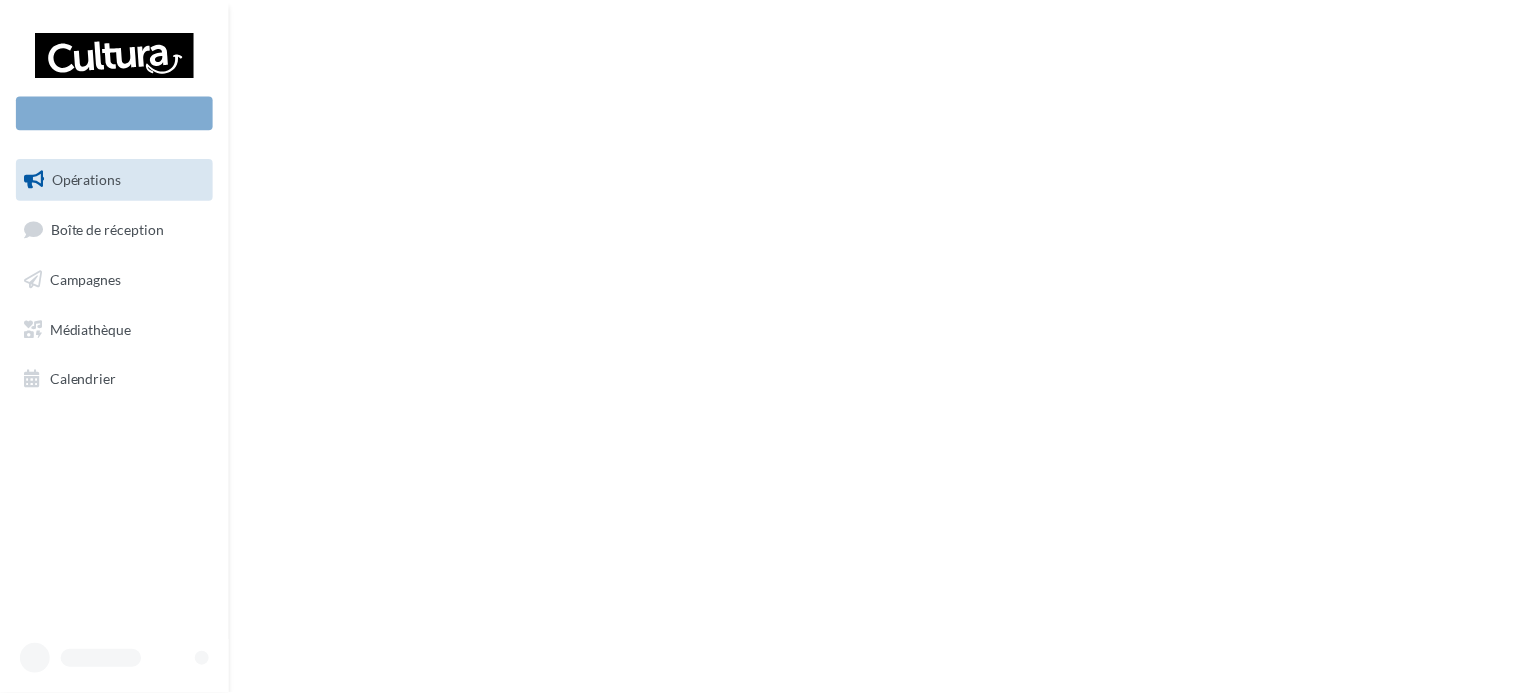 scroll, scrollTop: 0, scrollLeft: 0, axis: both 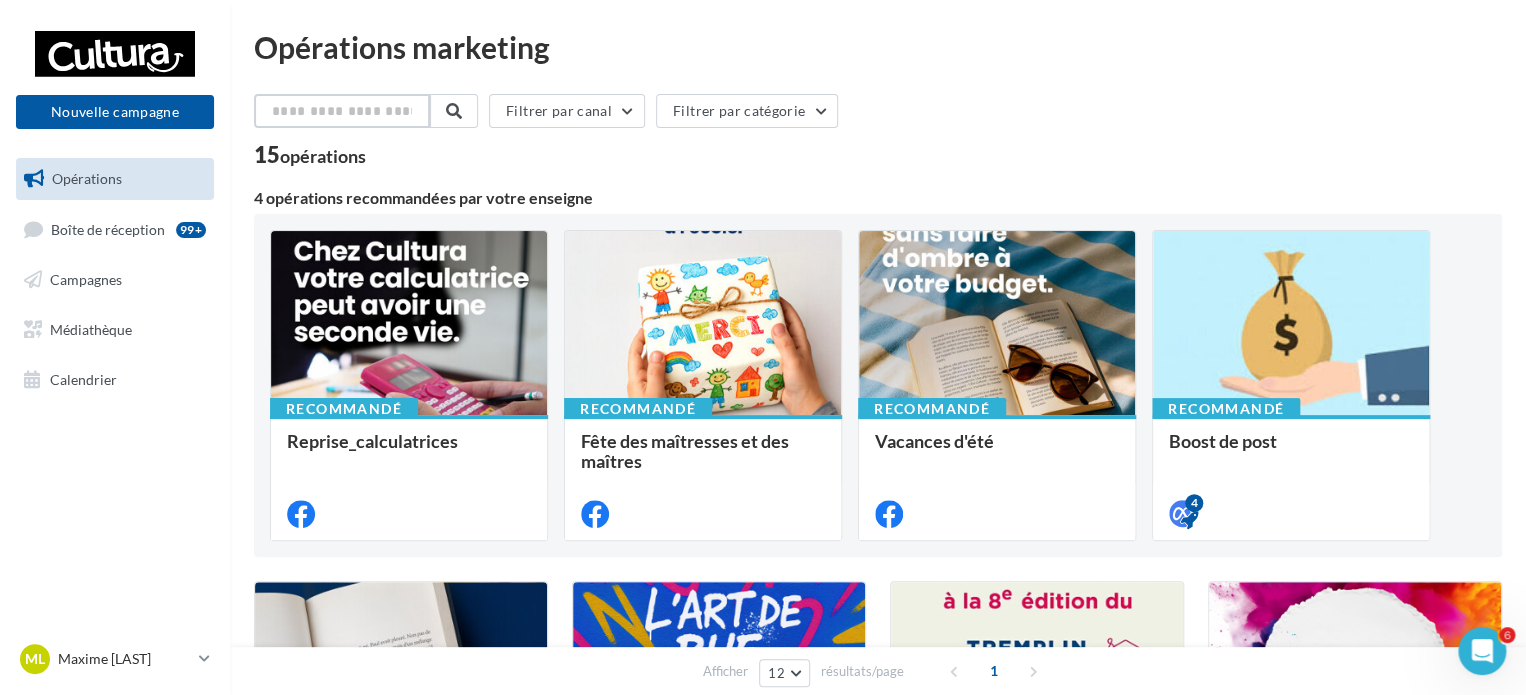 click at bounding box center (342, 111) 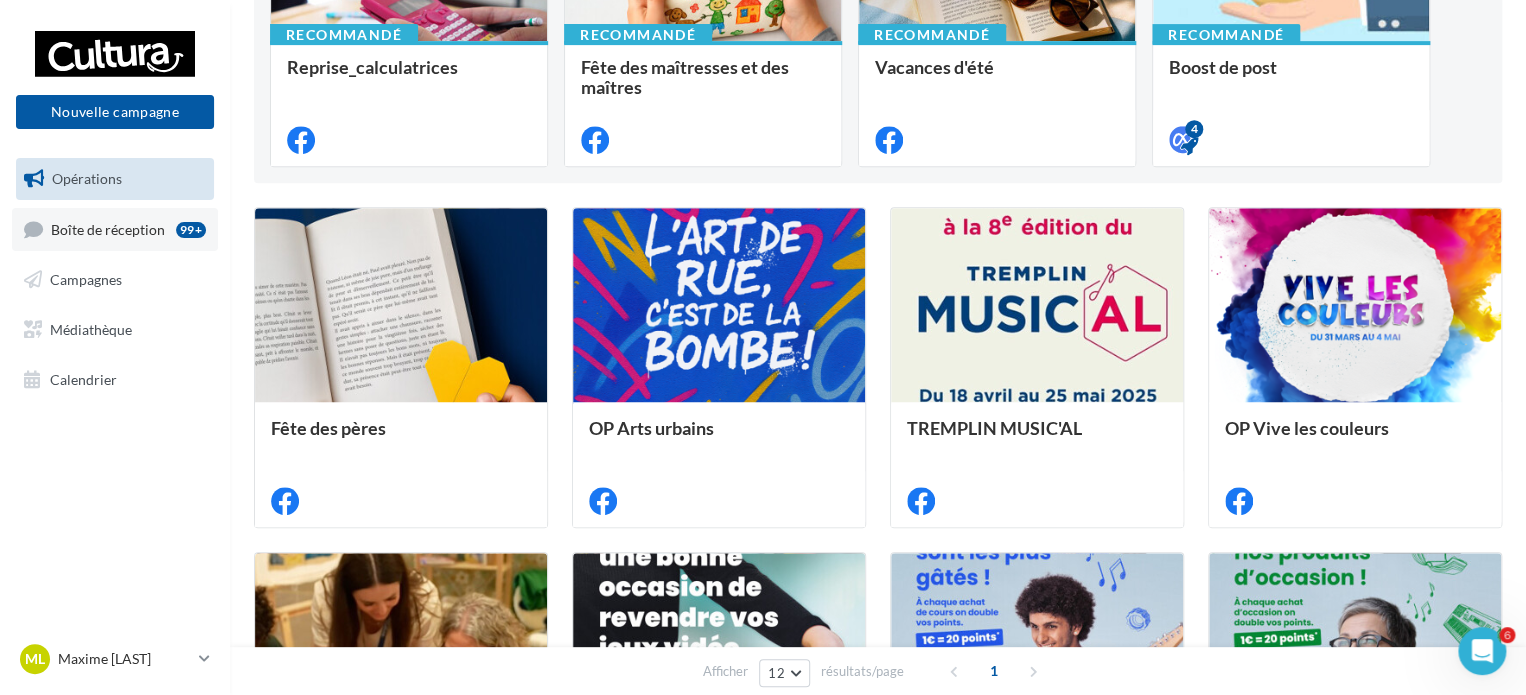 scroll, scrollTop: 375, scrollLeft: 0, axis: vertical 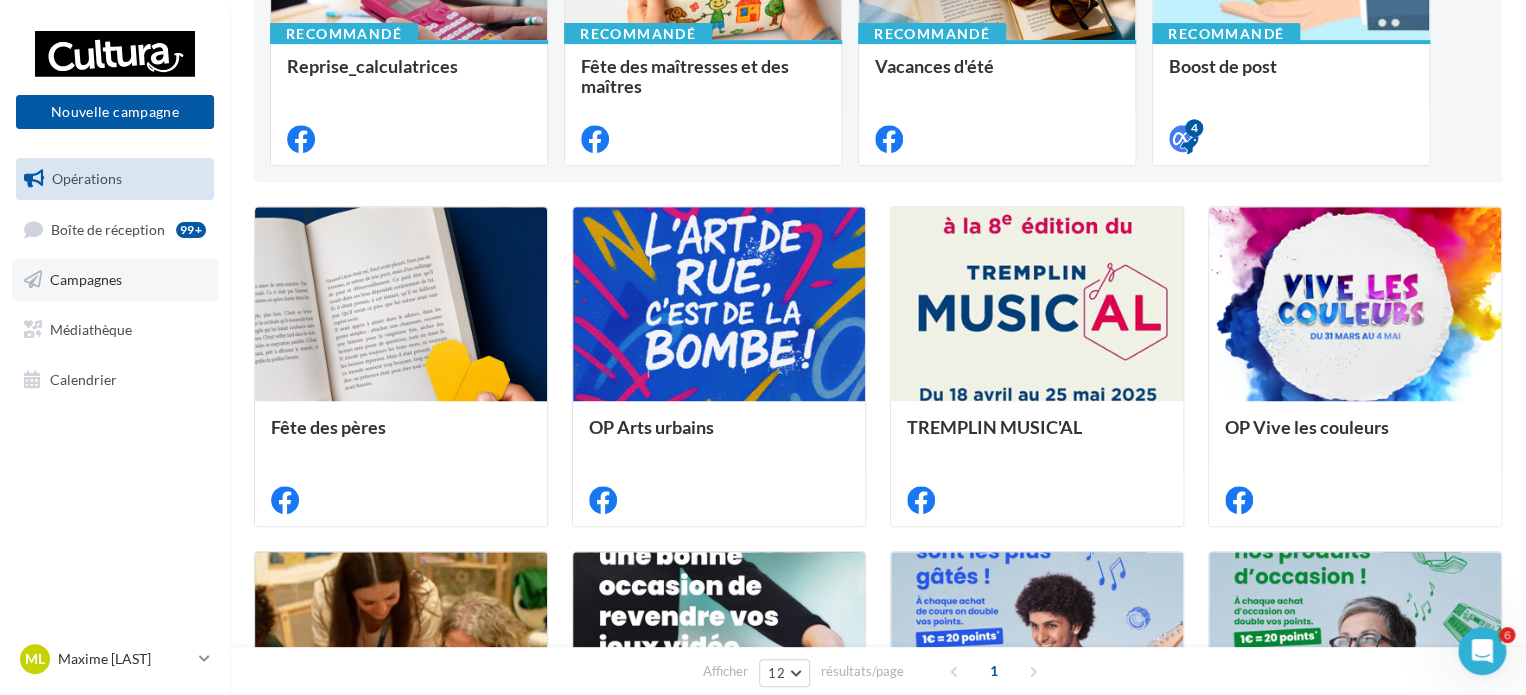 click on "Campagnes" at bounding box center [86, 279] 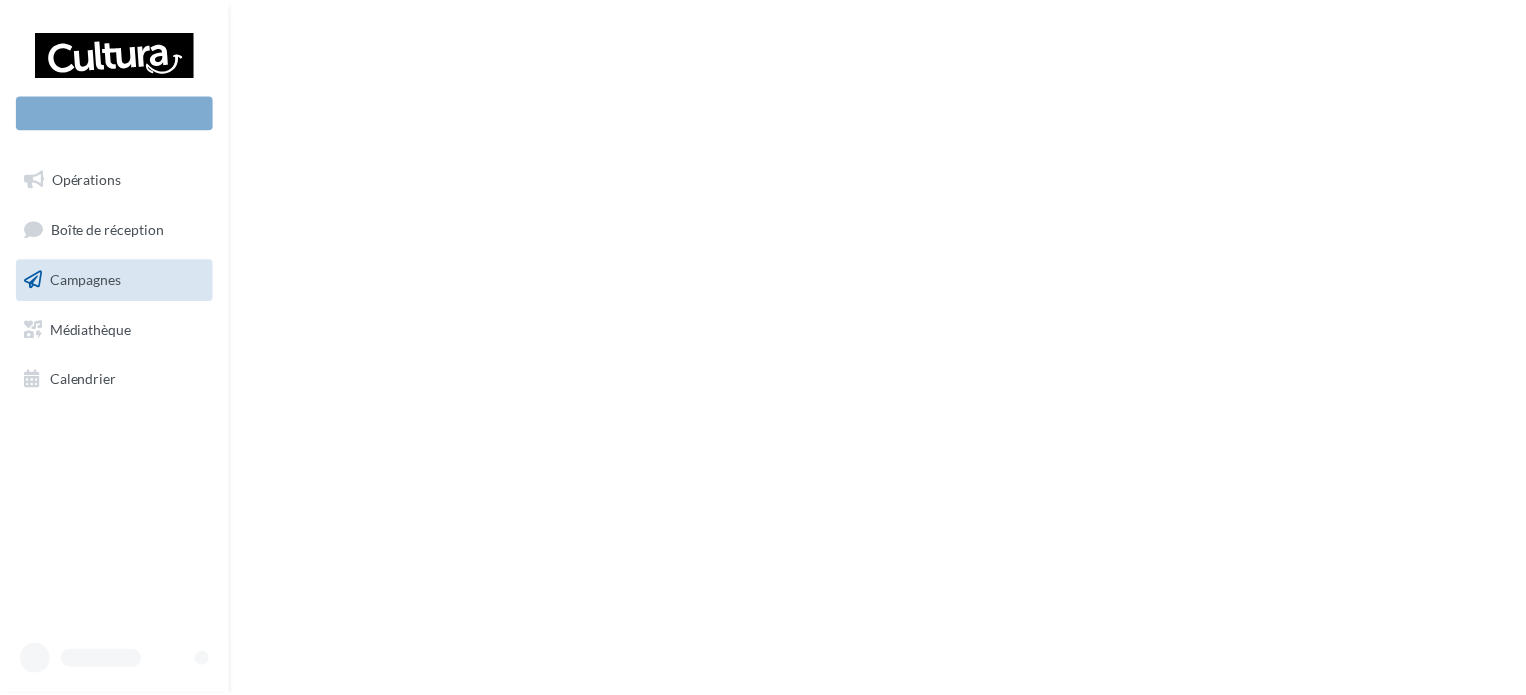 scroll, scrollTop: 0, scrollLeft: 0, axis: both 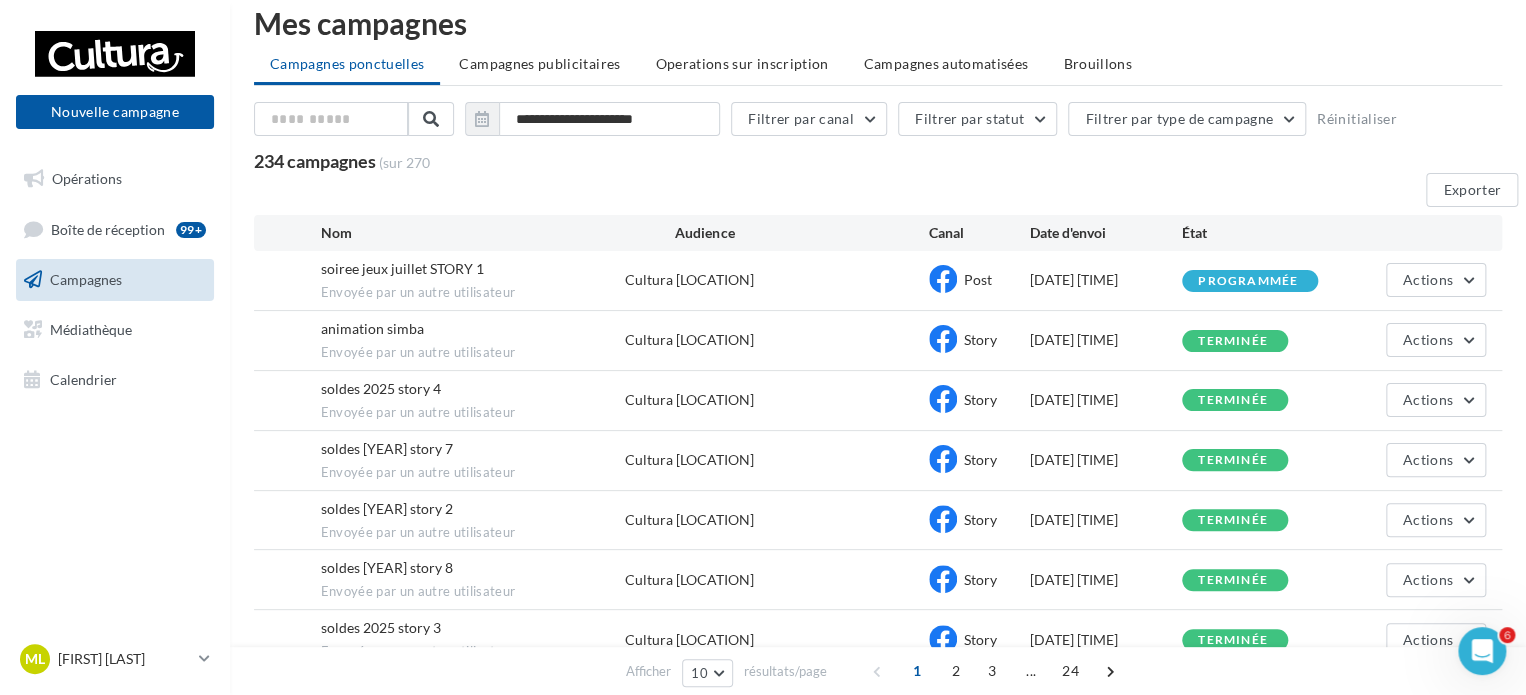 click on "soiree jeux juillet STORY 1" at bounding box center [402, 268] 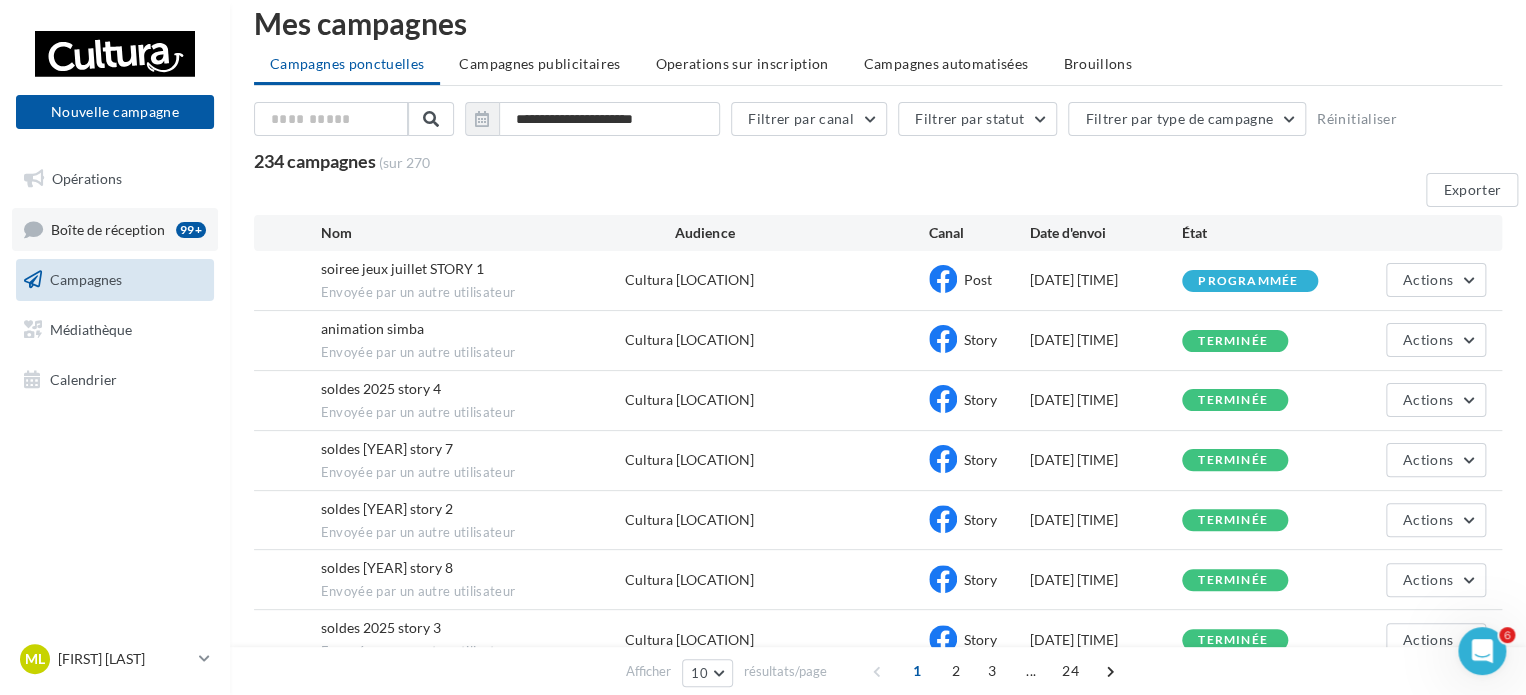 click on "Boîte de réception" at bounding box center [108, 228] 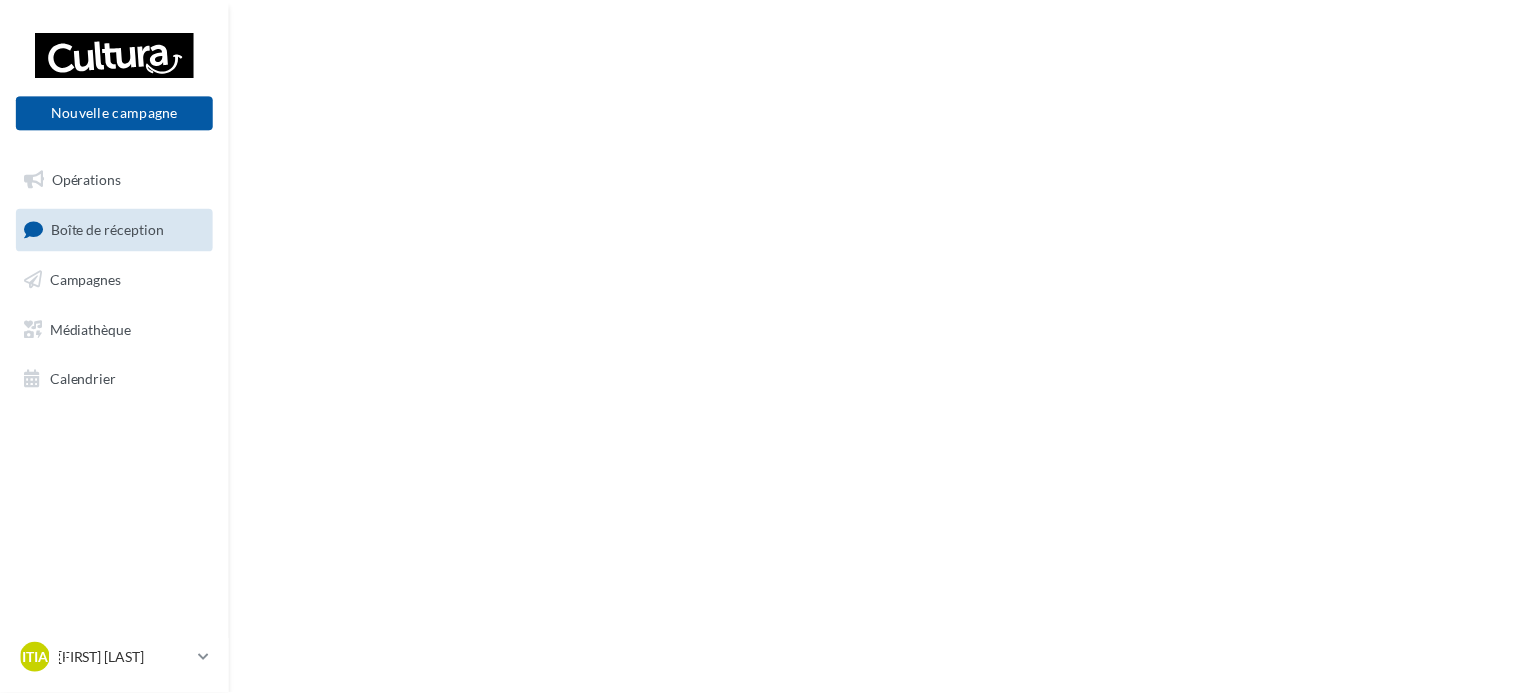 scroll, scrollTop: 0, scrollLeft: 0, axis: both 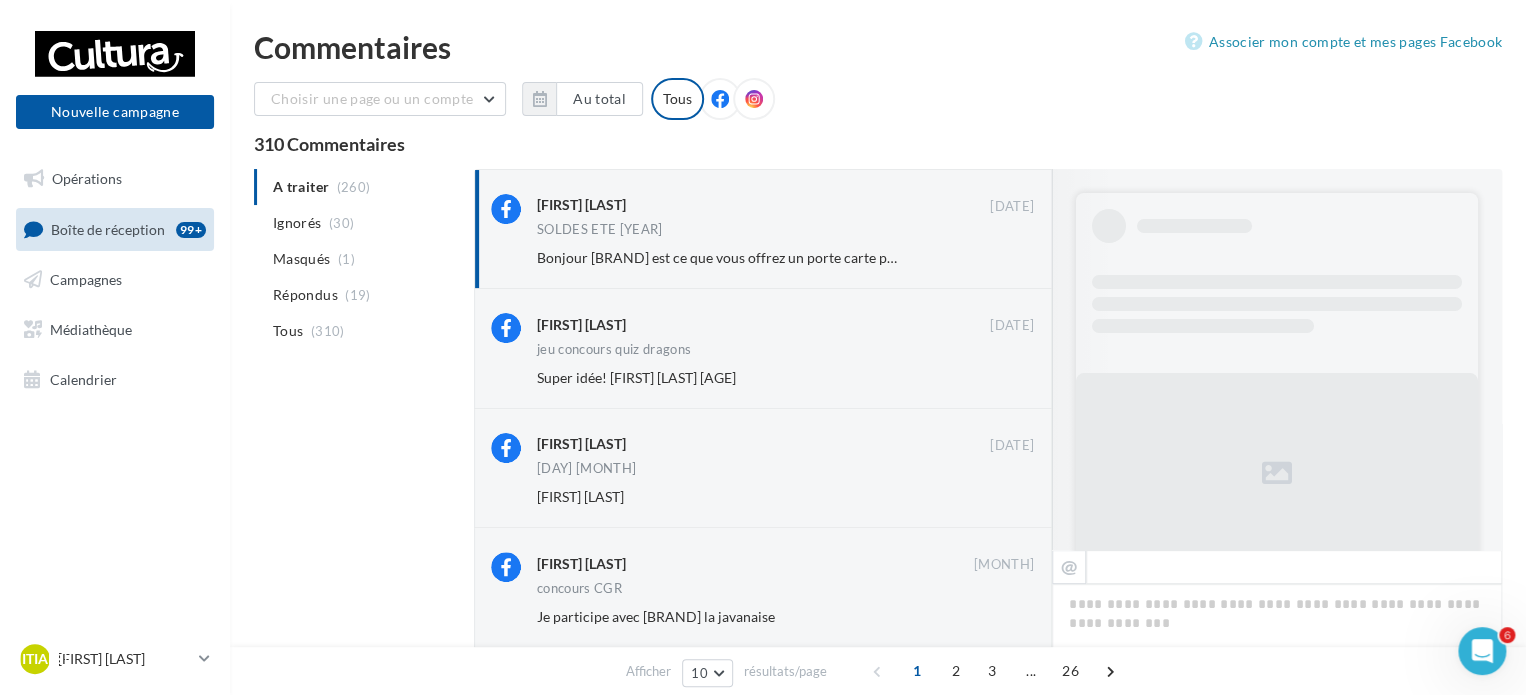 click on "A traiter
(260)
Ignorés
(30)
Masqués
(1)
Répondus
(19)
Tous
(310)
[FIRST] [LAST]
[DATE]
SOLDES ETE 2025
Bonjour [BRAND] est ce que vous offrez un porte carte pour tout achat Junji Ito ?merci d'avance de votre réponse
Ignorer
[FIRST] [LAST]
[DATE]
jeu concours quiz dragons
Super idée!
[FIRST] [LAST] [AGE]
Ignorer" at bounding box center [878, 795] 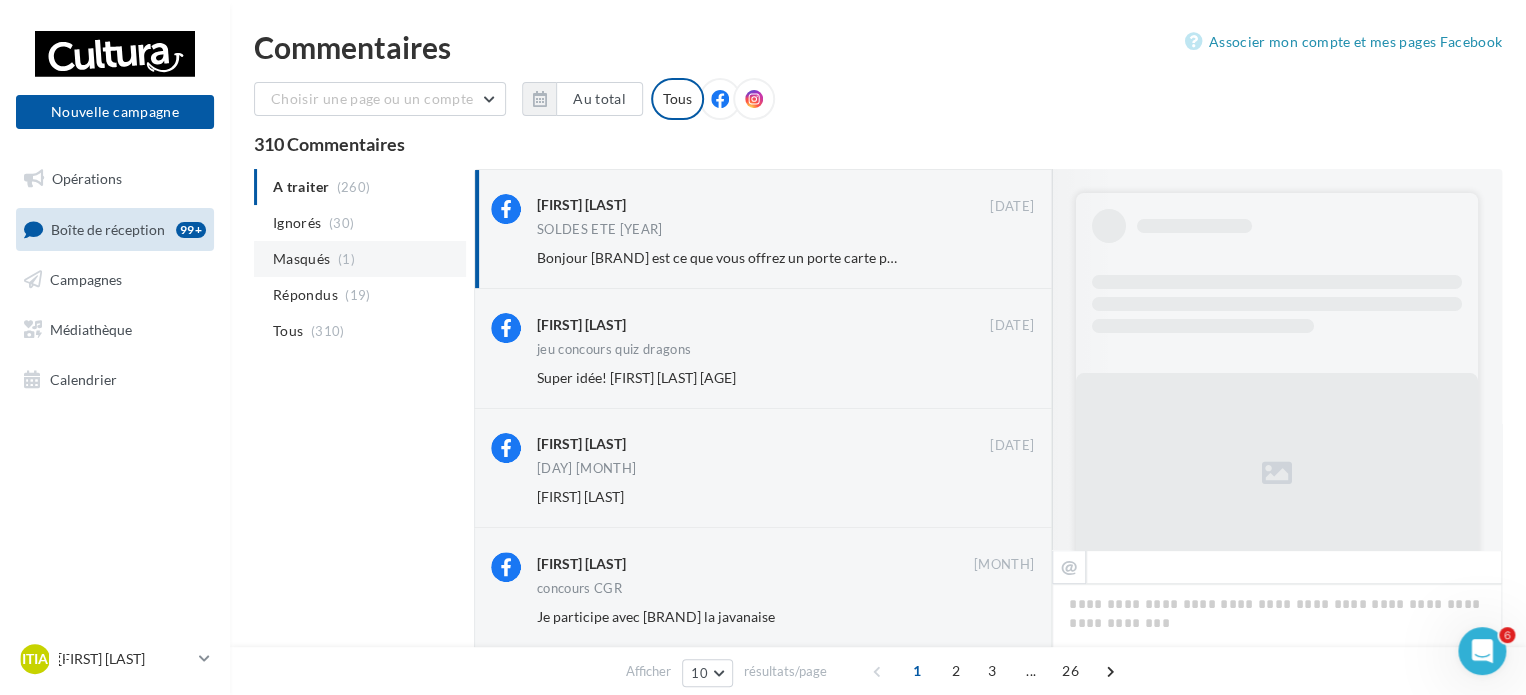 click on "Masqués" at bounding box center (297, 223) 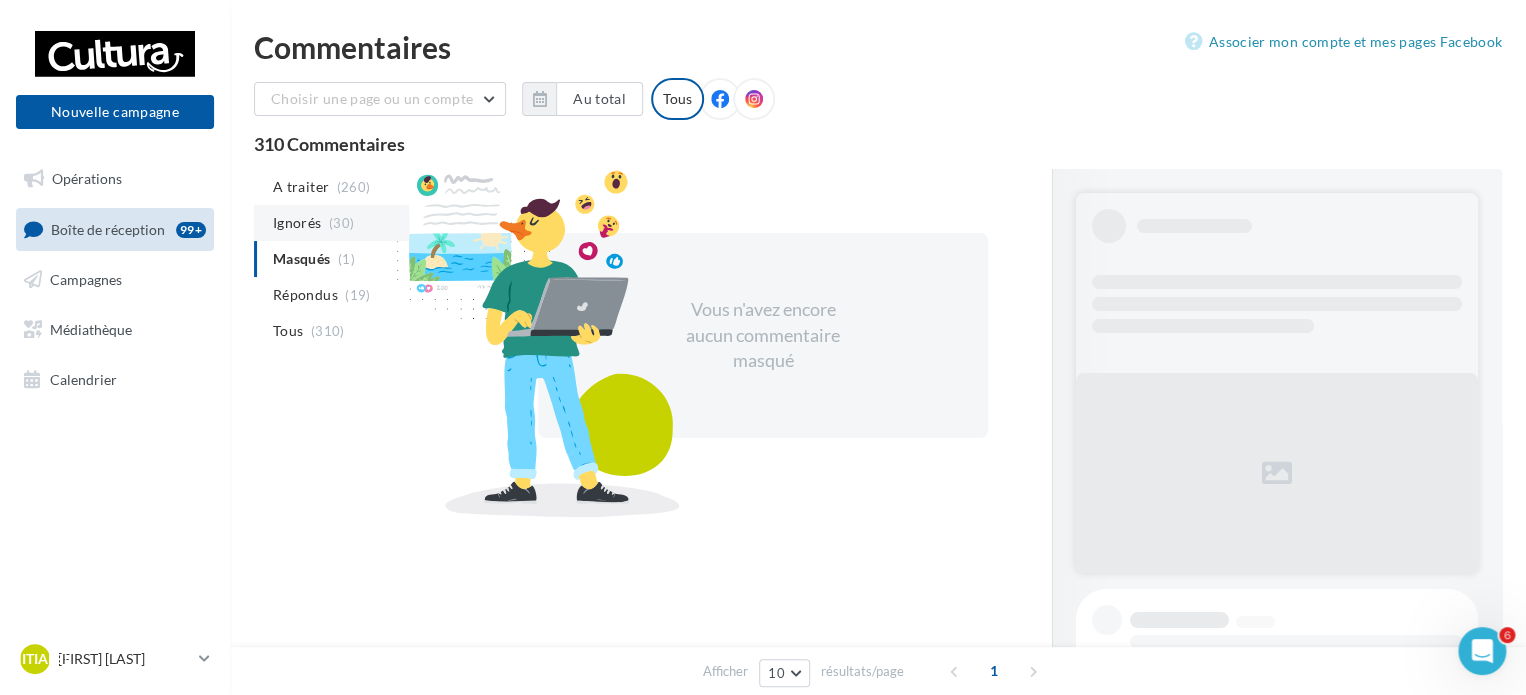 click on "Ignorés" at bounding box center (301, 187) 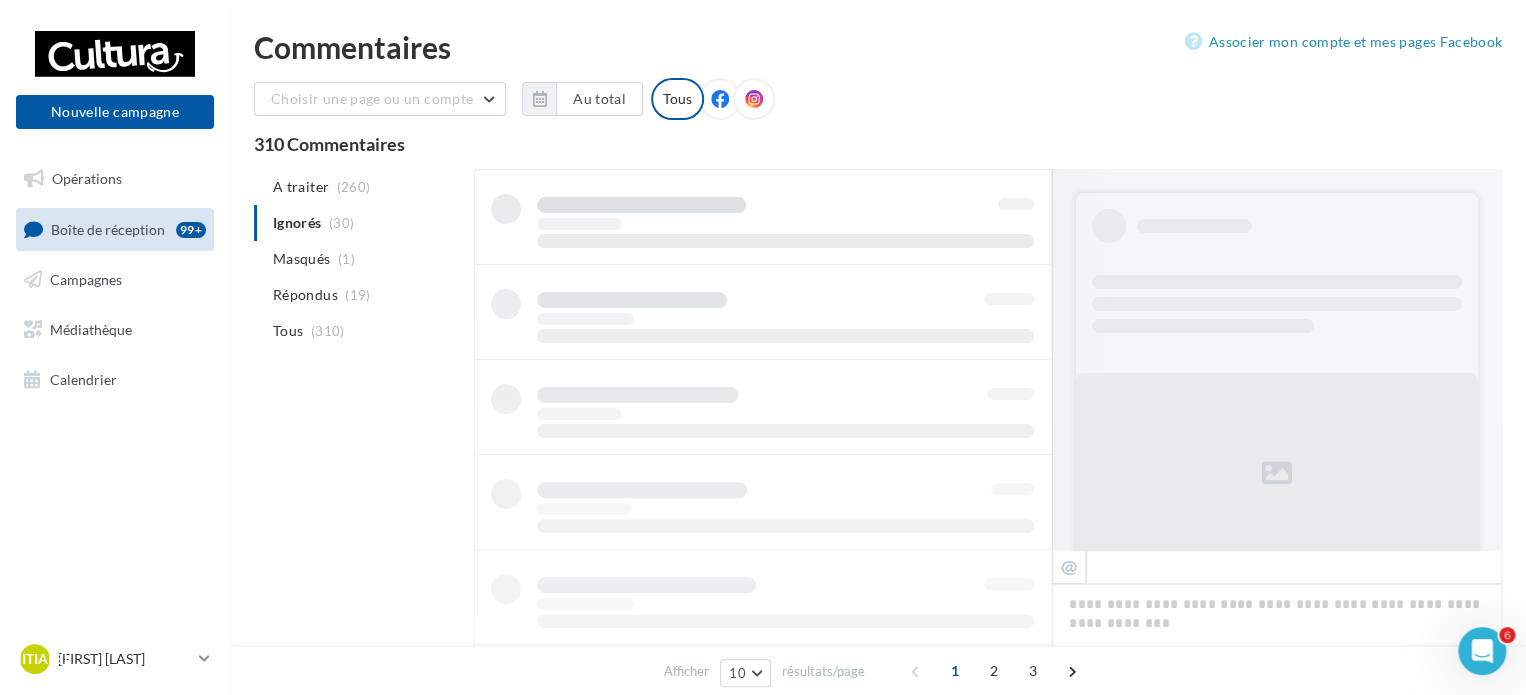 scroll, scrollTop: 1, scrollLeft: 0, axis: vertical 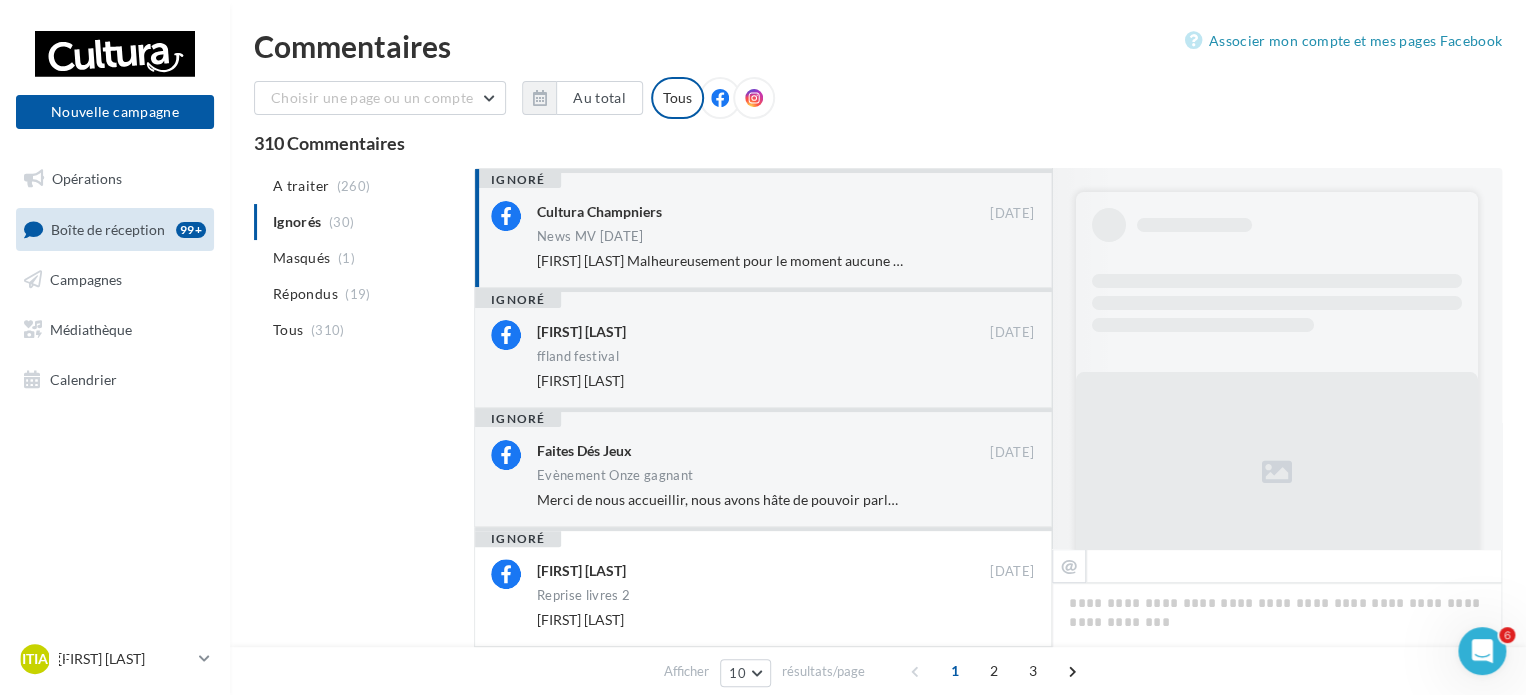 click on "[FIRST] [LAST] Malheureusement pour le moment aucune bourse d'échanges n'est prévue pour le moment mais ce type d'événements reste toujours en projet. Nous vous tiendrons bien sûr informés 😉" at bounding box center [1151, 260] 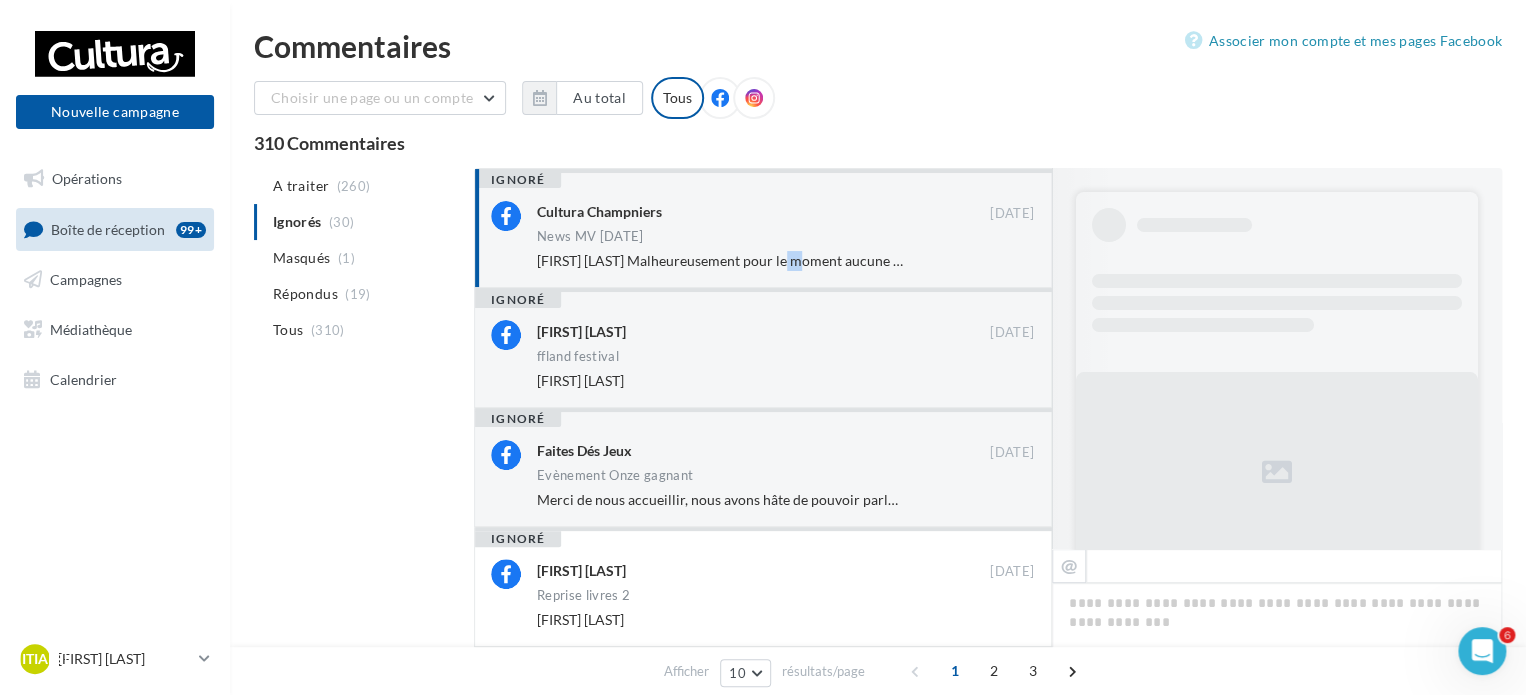 click on "[FIRST] [LAST] Malheureusement pour le moment aucune bourse d'échanges n'est prévue pour le moment mais ce type d'événements reste toujours en projet. Nous vous tiendrons bien sûr informés 😉" at bounding box center (1151, 260) 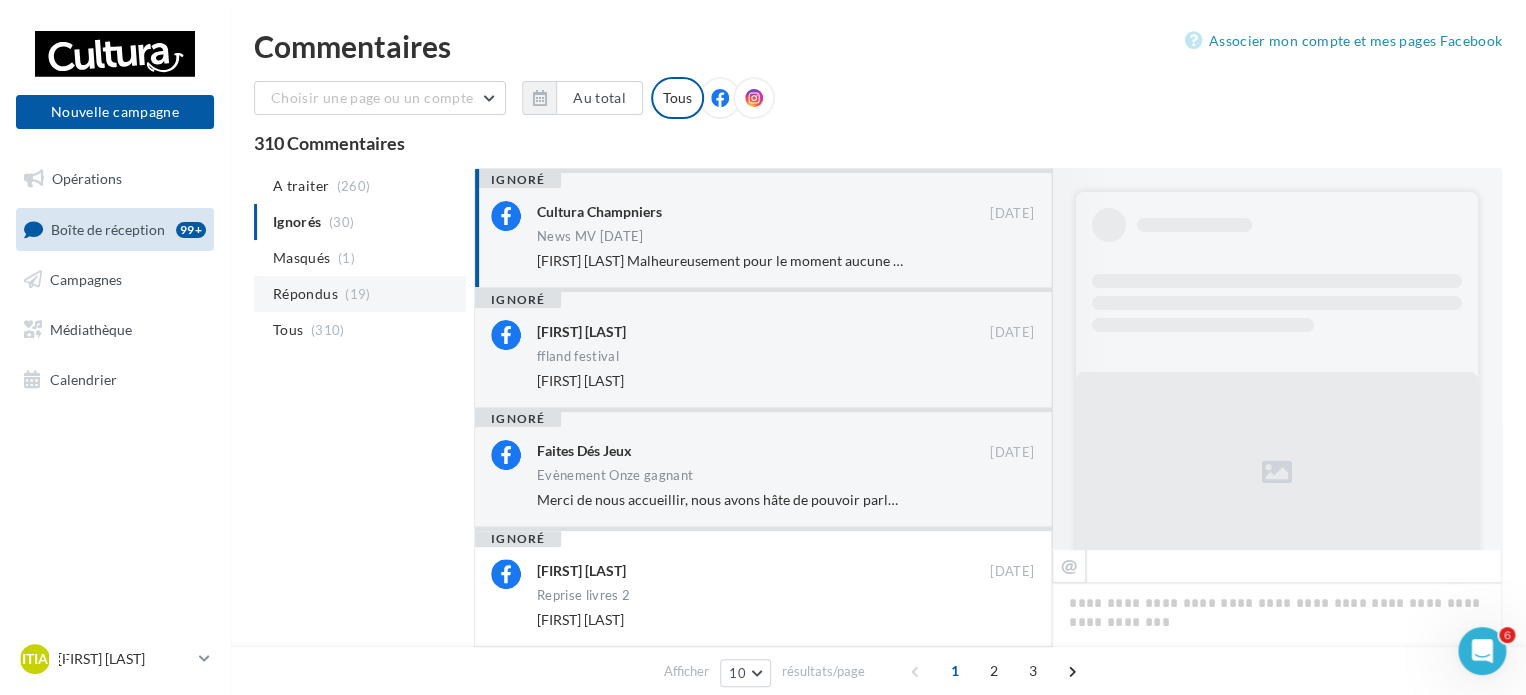 click on "Répondus
(19)" at bounding box center [360, 294] 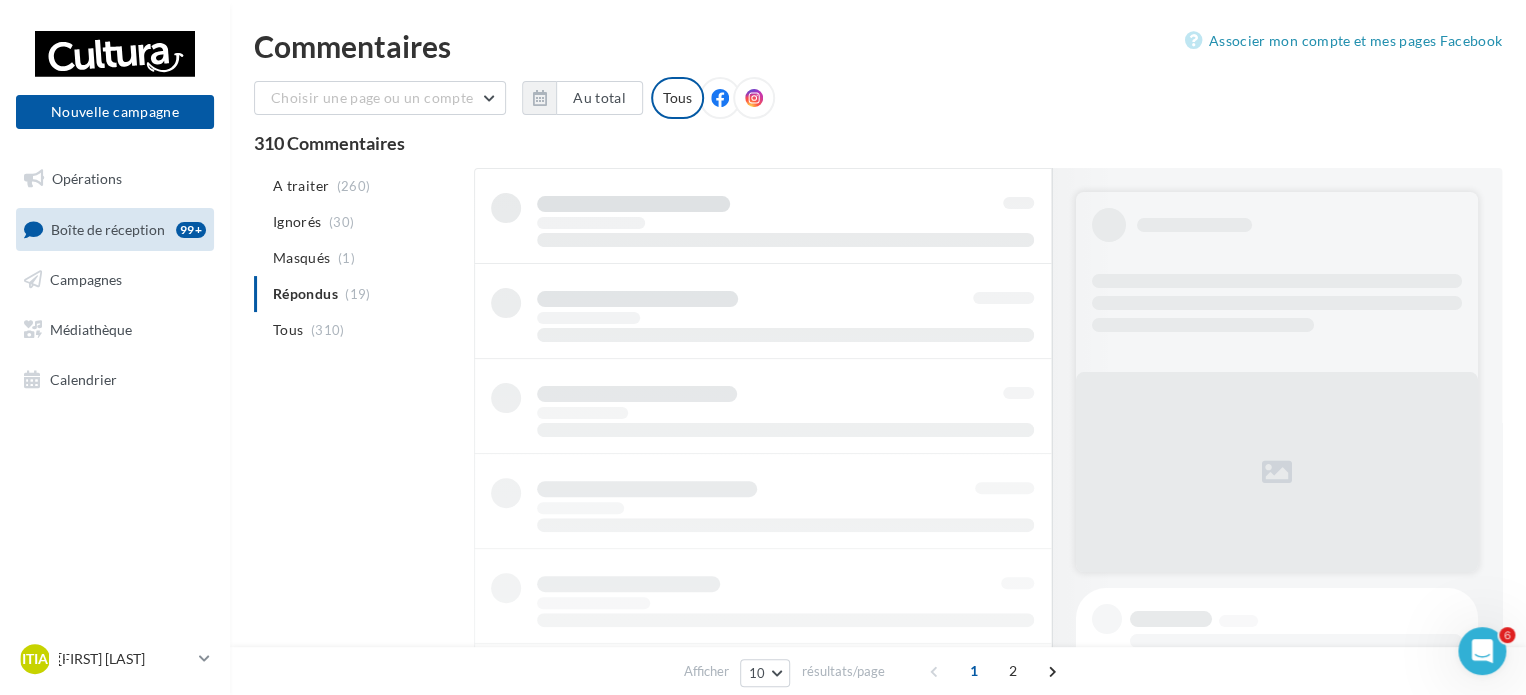 scroll, scrollTop: 2, scrollLeft: 0, axis: vertical 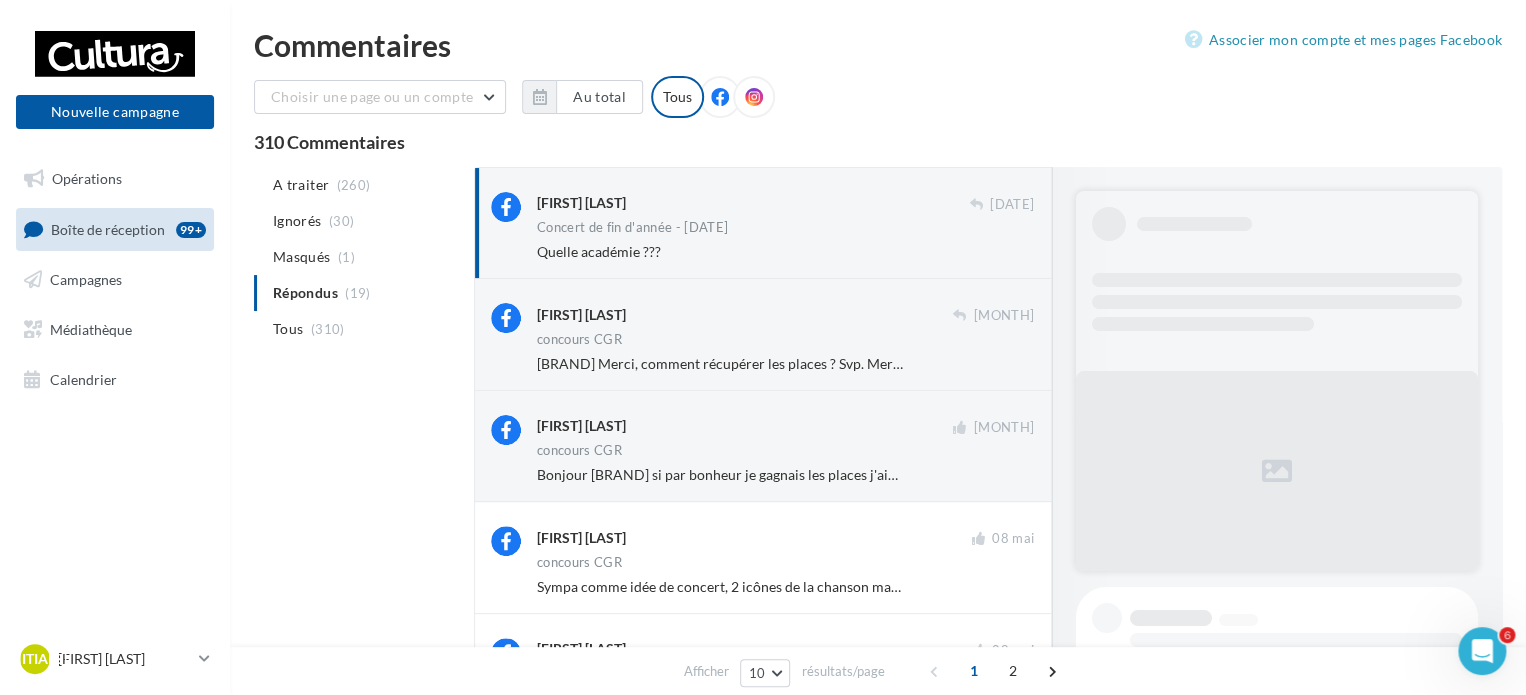 click on "[FIRST] [LAST]
[DATE]
Concert de fin d'année - [DATE]
Quelle académie ???" at bounding box center [763, 223] 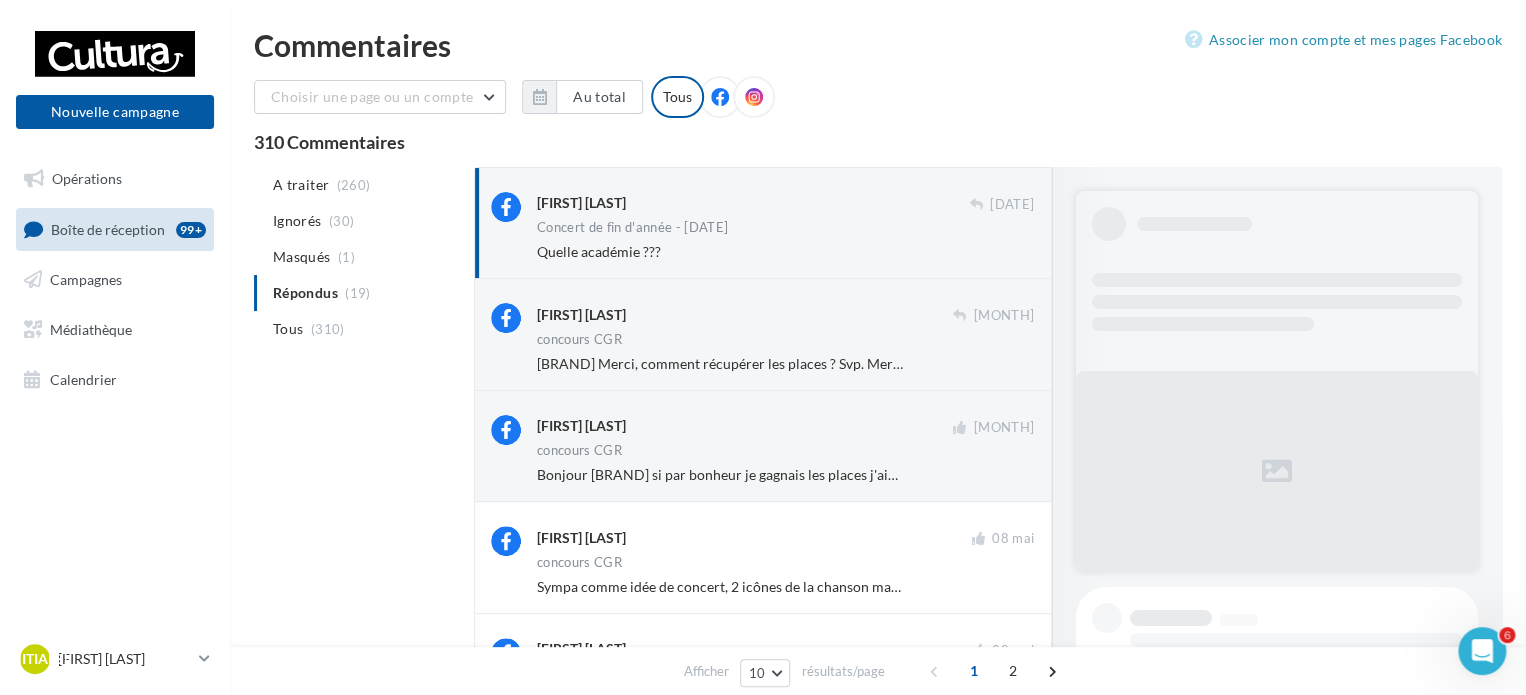 click on "Concert de fin d'année - [DATE]" at bounding box center (785, 229) 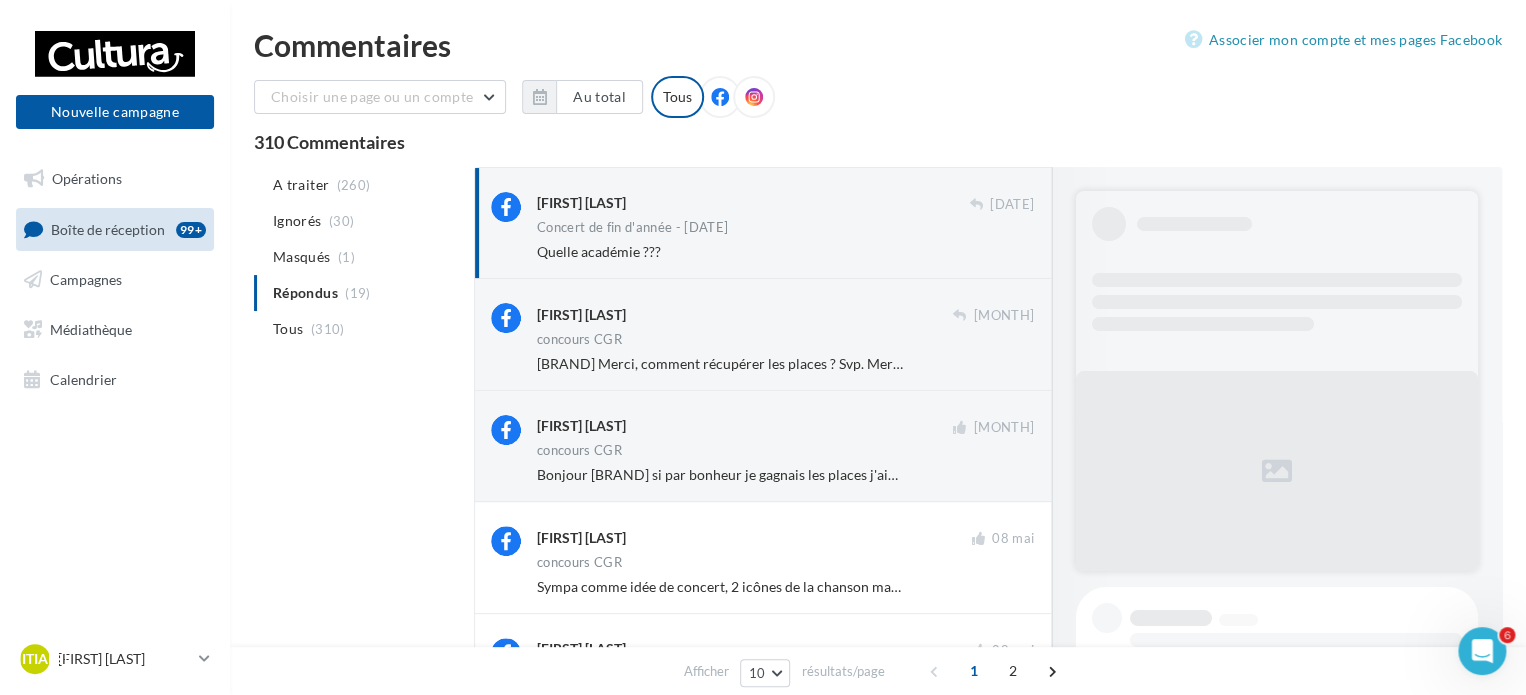 drag, startPoint x: 636, startPoint y: 205, endPoint x: 595, endPoint y: 199, distance: 41.4367 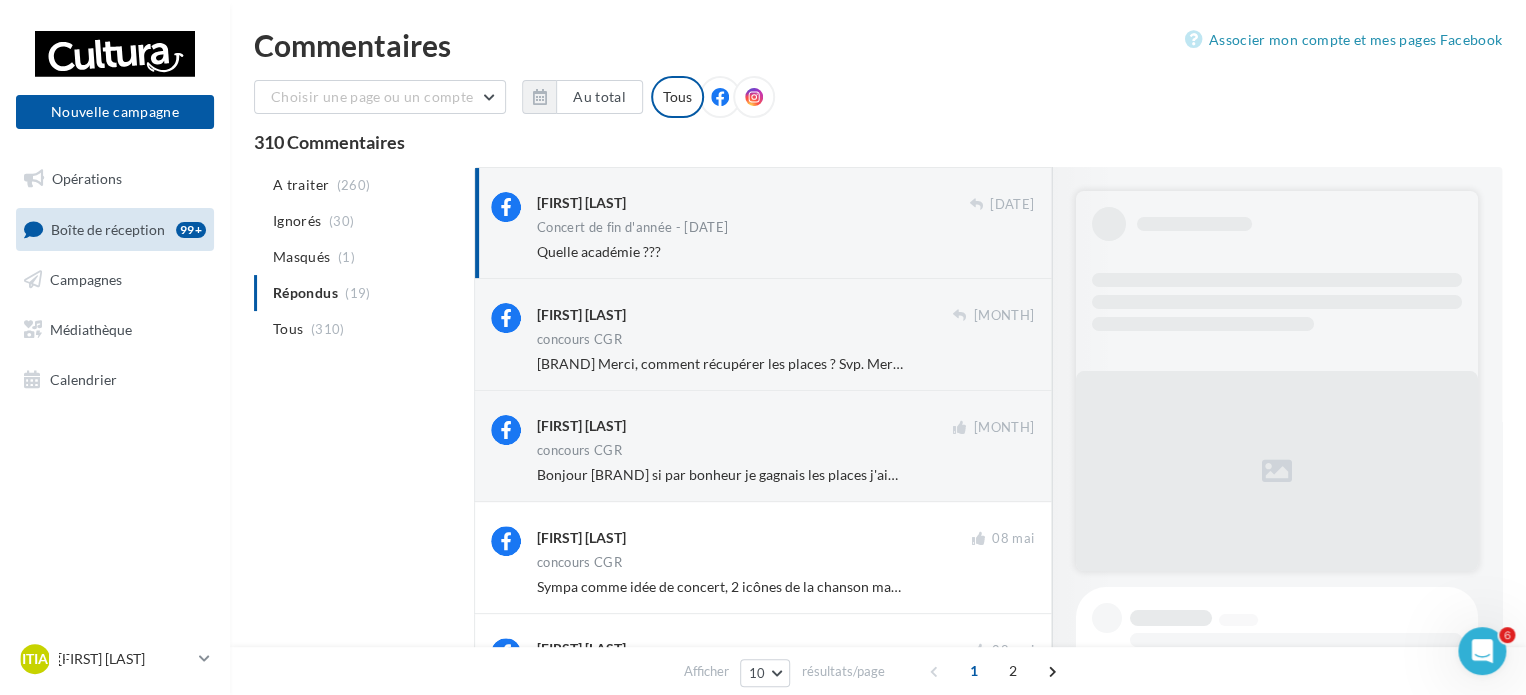 click on "[FIRST] [LAST]" at bounding box center [581, 203] 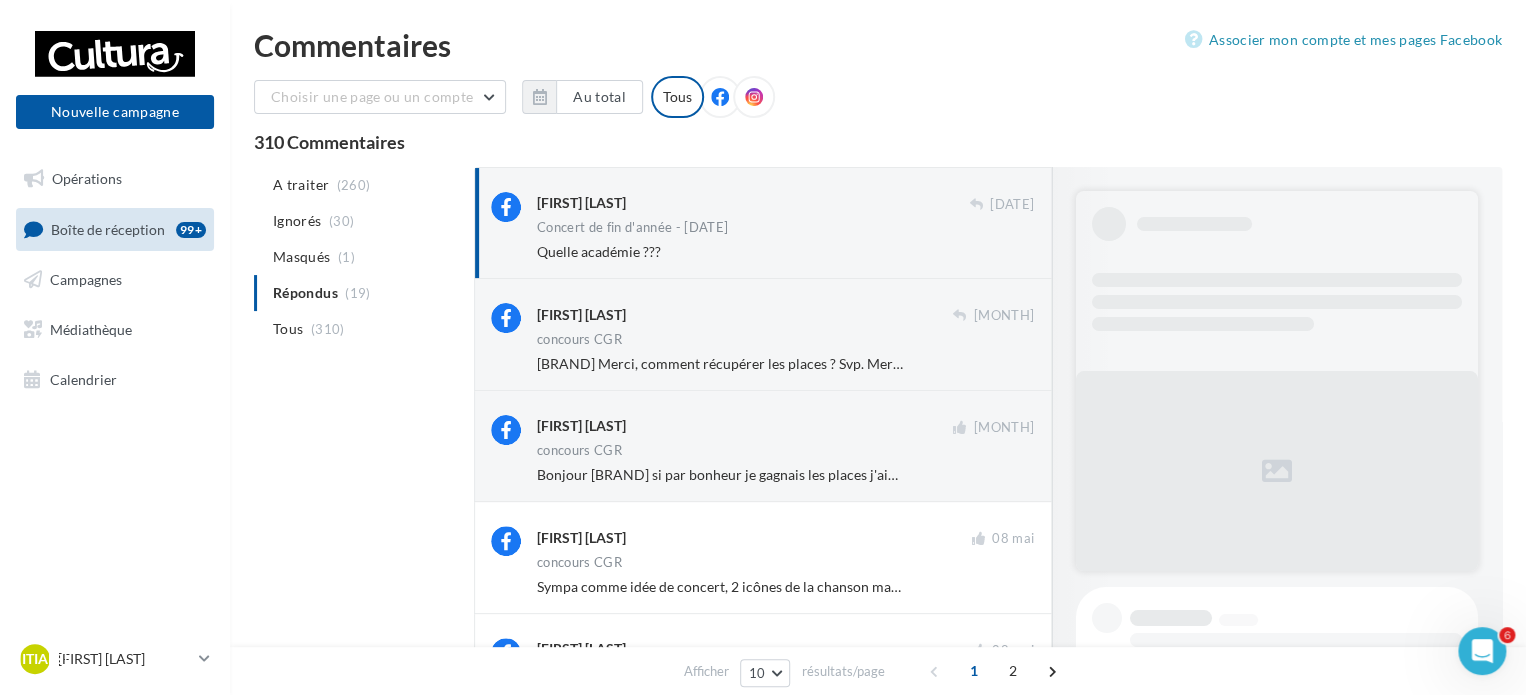 click on "[FIRST] [LAST]" at bounding box center [581, 203] 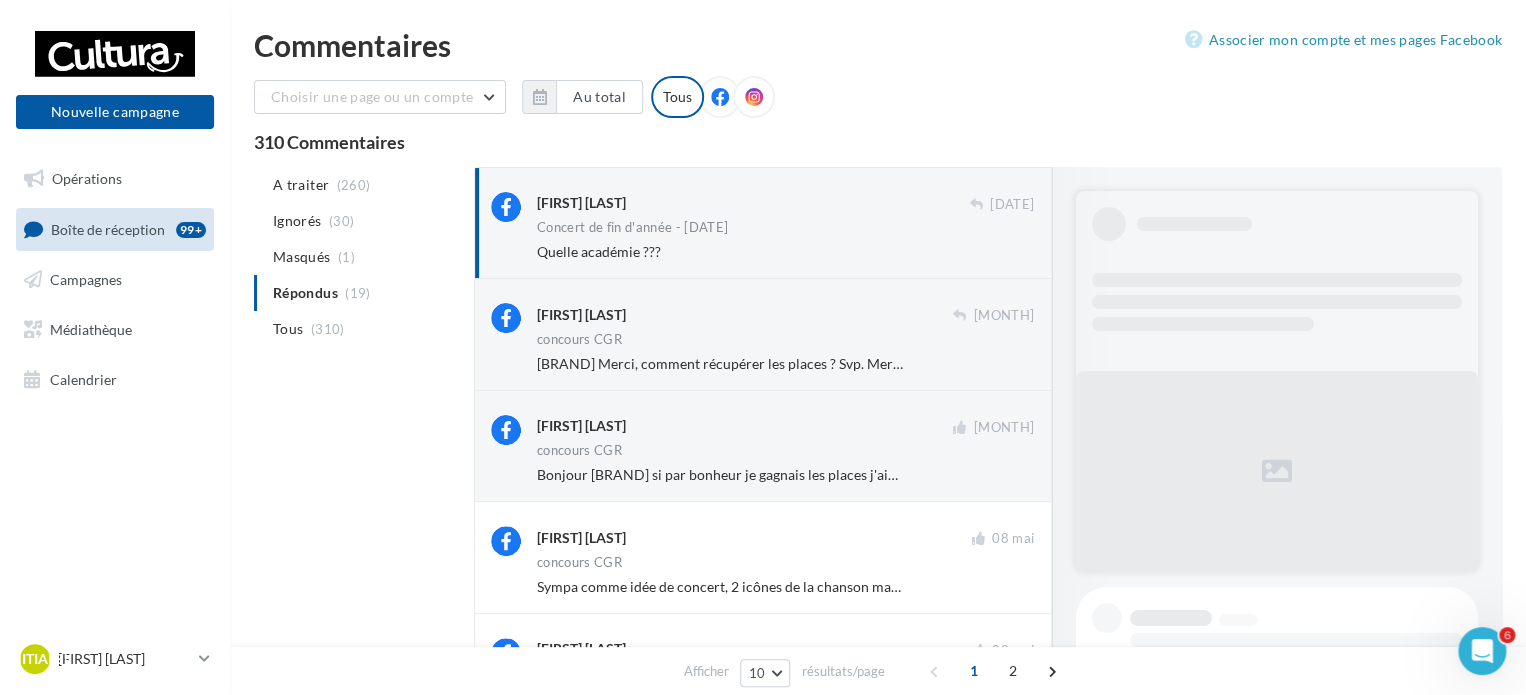 click on "[FIRST] [LAST]" at bounding box center (581, 203) 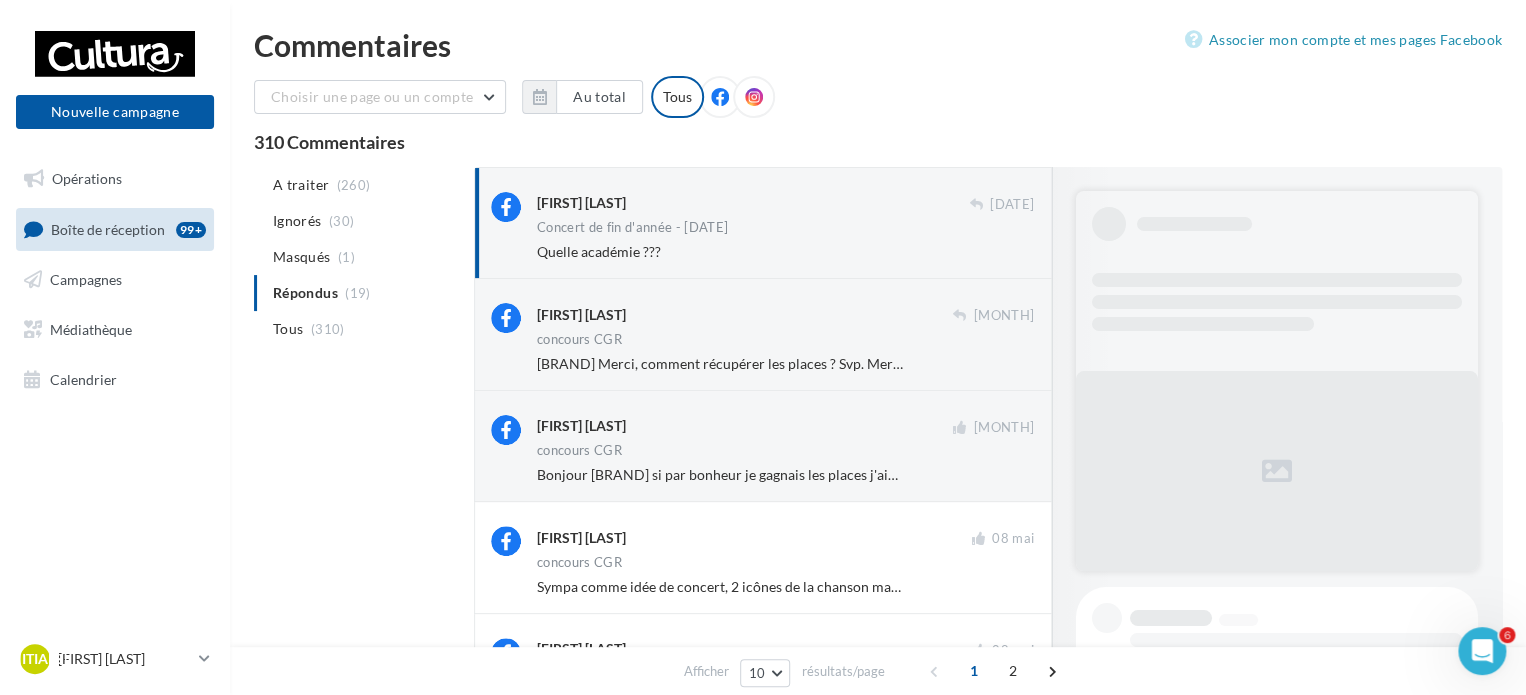 click on "[FIRST] [LAST]" at bounding box center (581, 203) 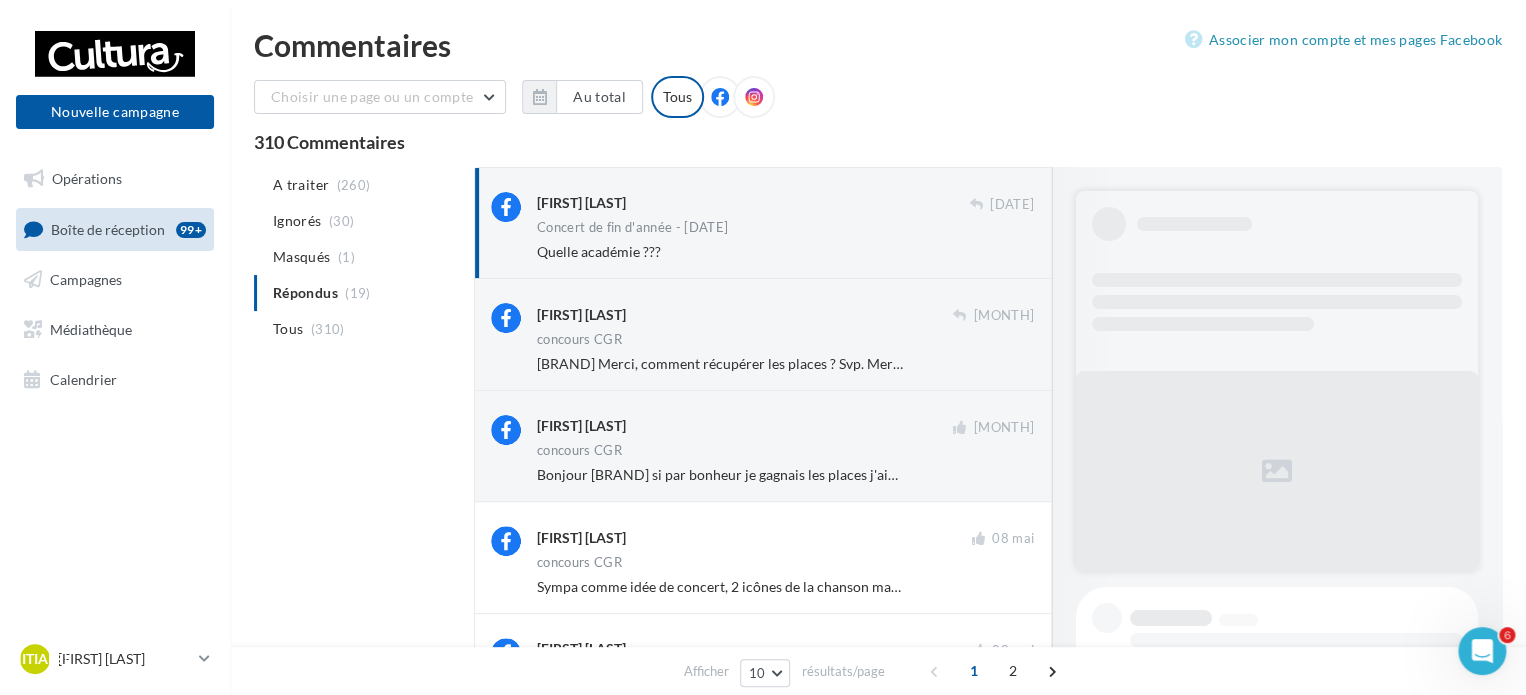 click on "[FIRST] [LAST]" at bounding box center (581, 203) 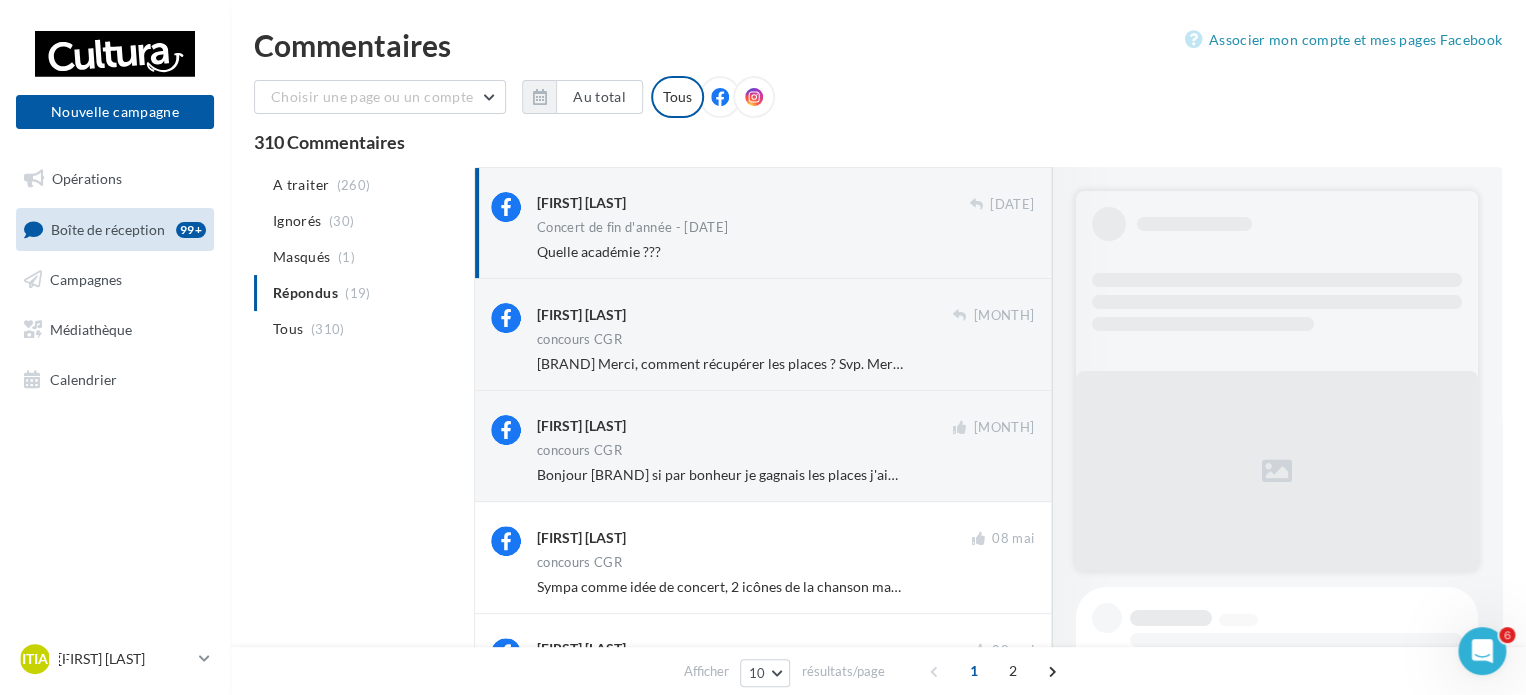 click on "[FIRST] [LAST]" at bounding box center [581, 203] 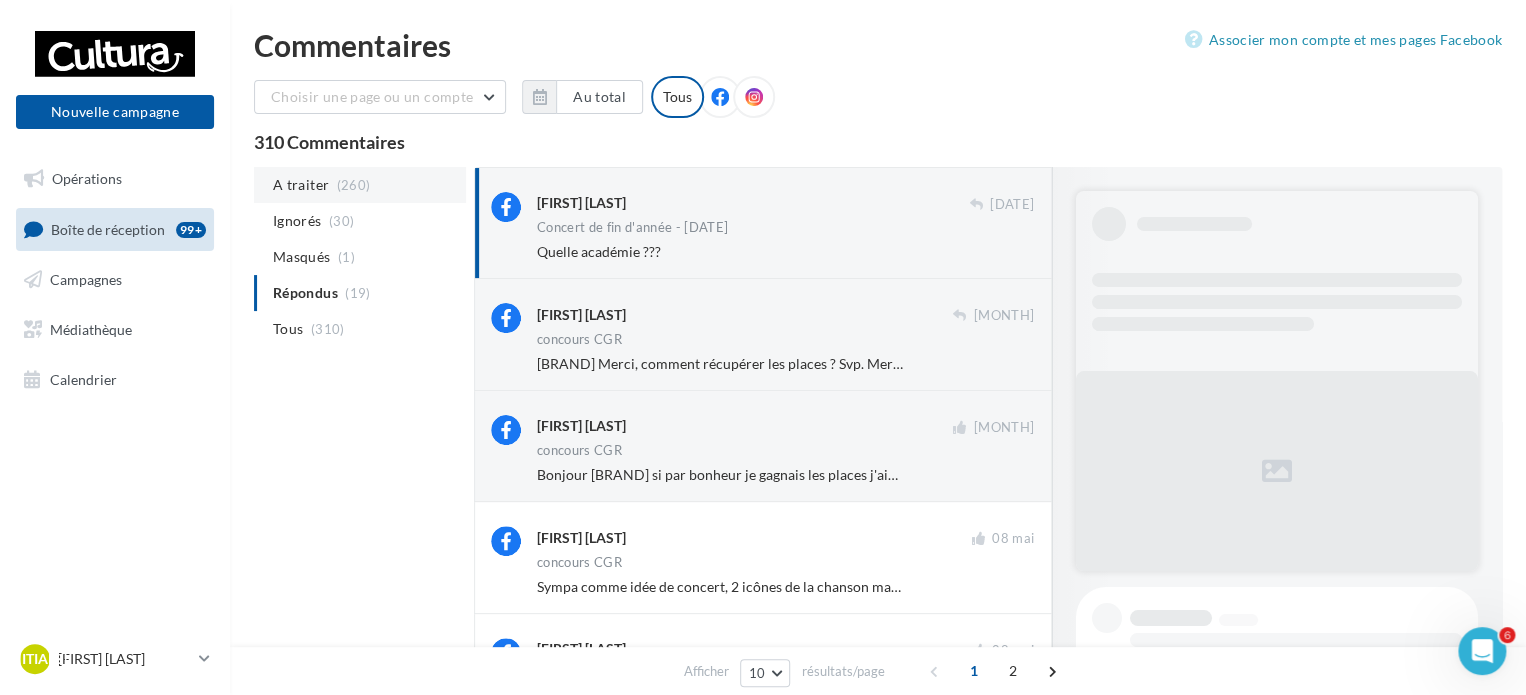 click on "(260)" at bounding box center (354, 185) 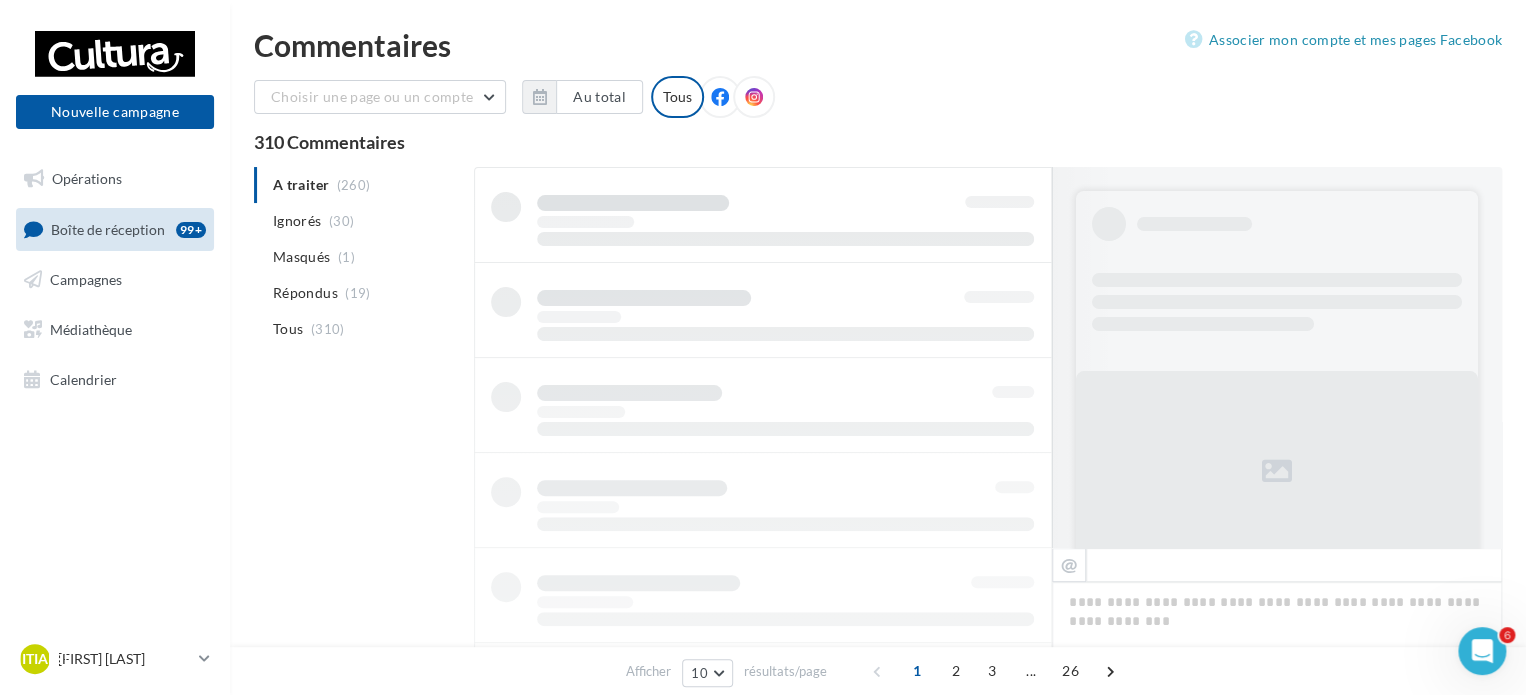 scroll, scrollTop: 3, scrollLeft: 0, axis: vertical 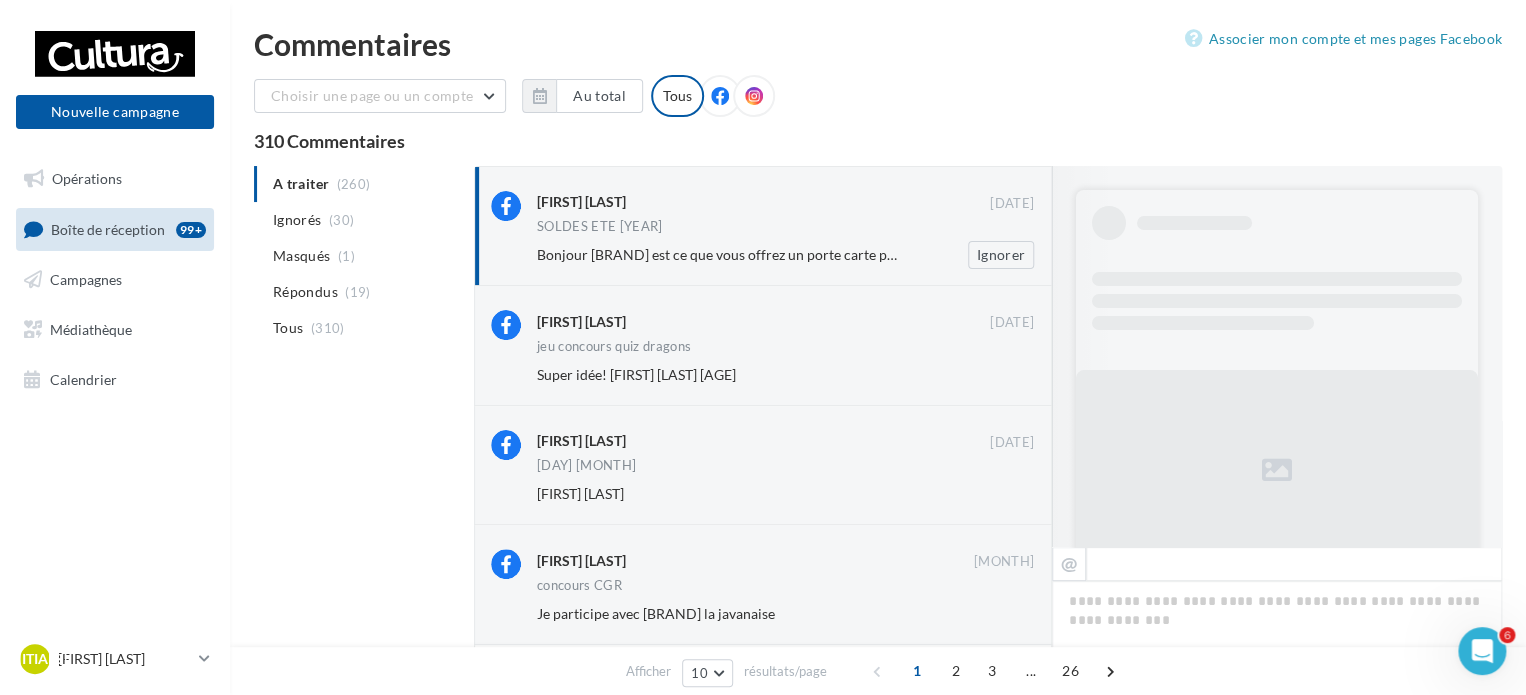 click on "Bonjour [BRAND] est ce que vous offrez un porte carte pour tout achat Junji Ito ?merci d'avance de votre réponse" at bounding box center (720, 255) 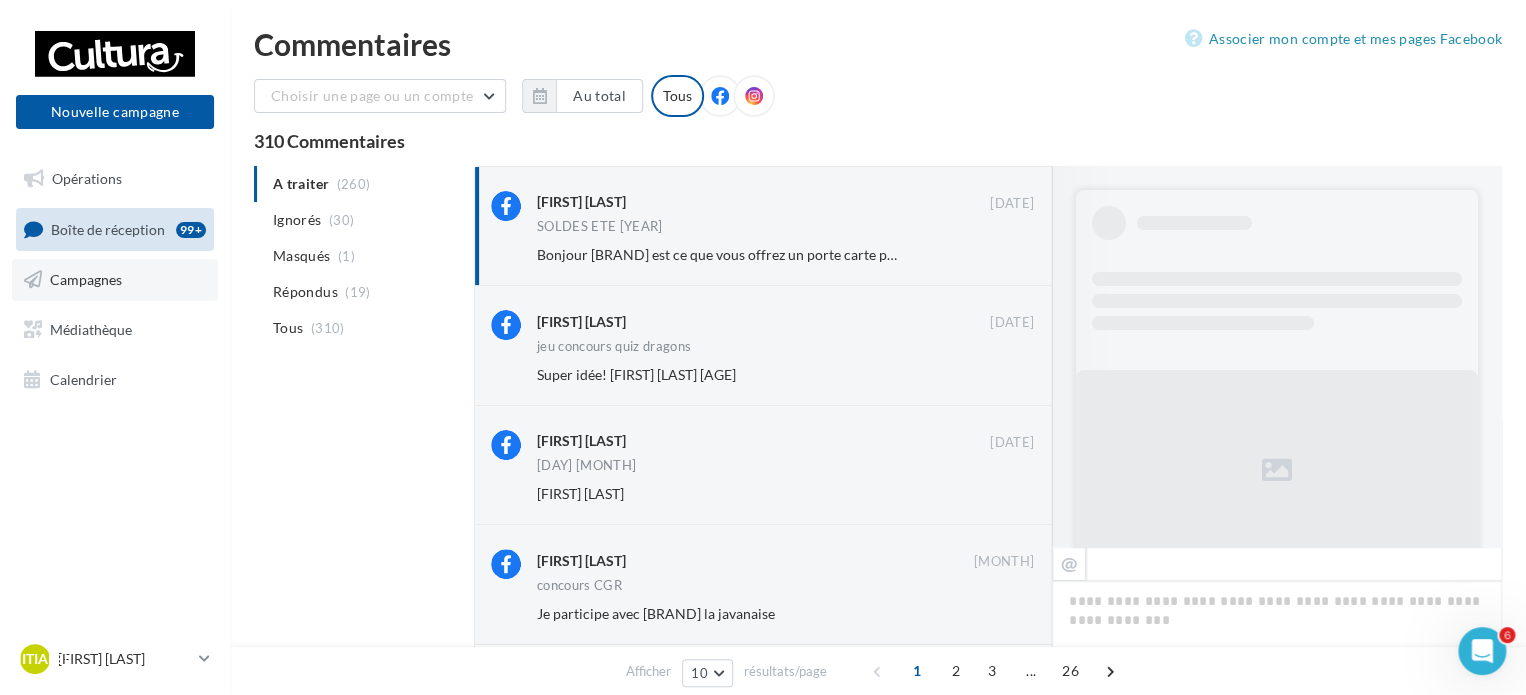 click on "Campagnes" at bounding box center [115, 280] 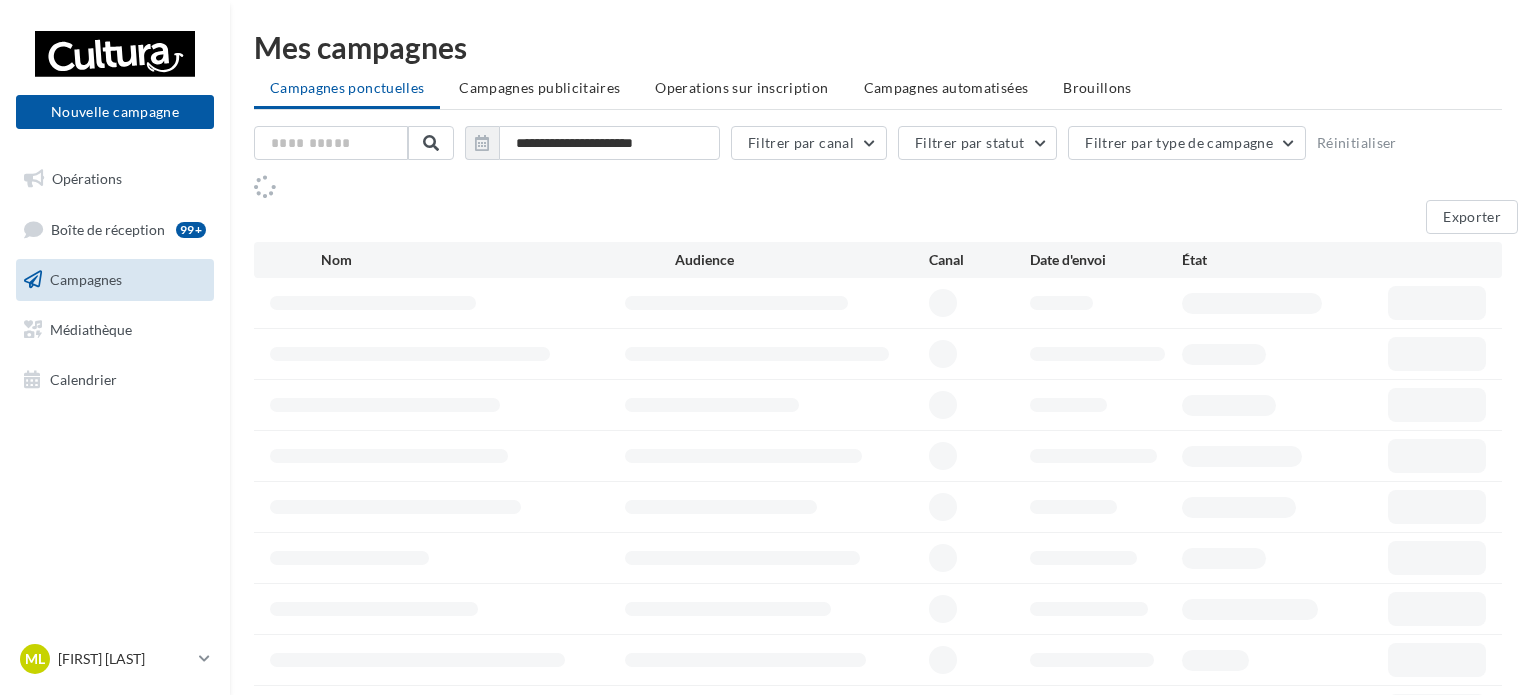 scroll, scrollTop: 0, scrollLeft: 0, axis: both 